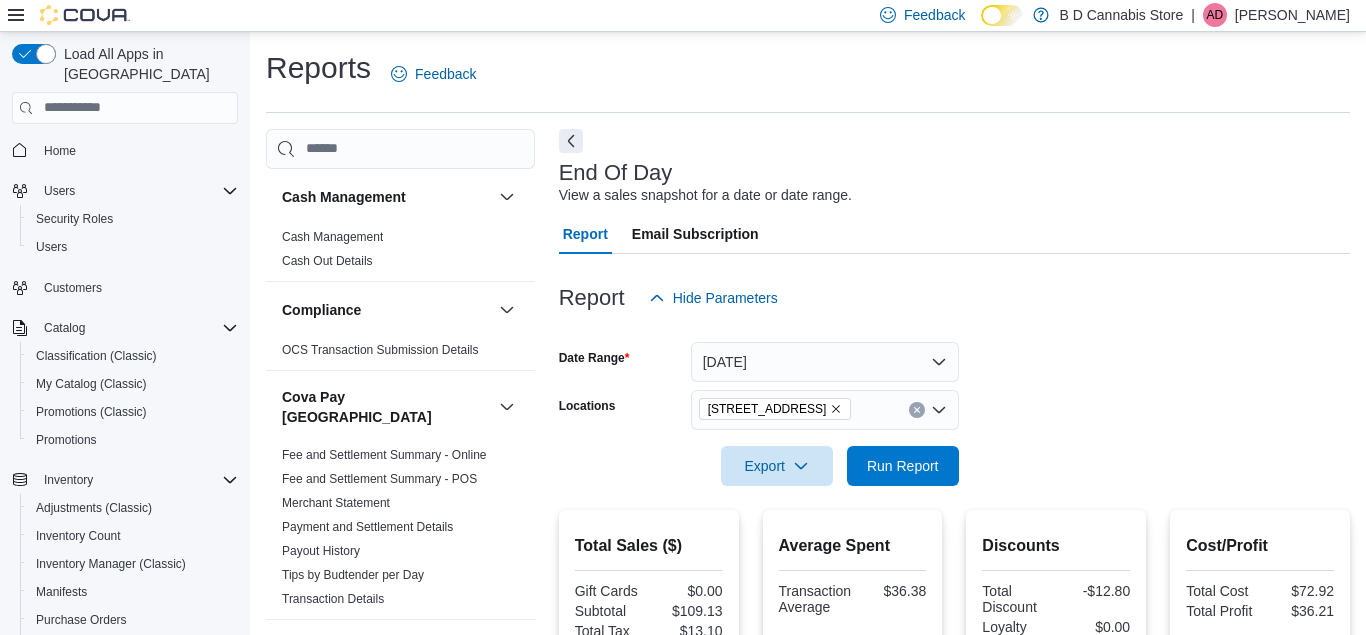 scroll, scrollTop: 332, scrollLeft: 0, axis: vertical 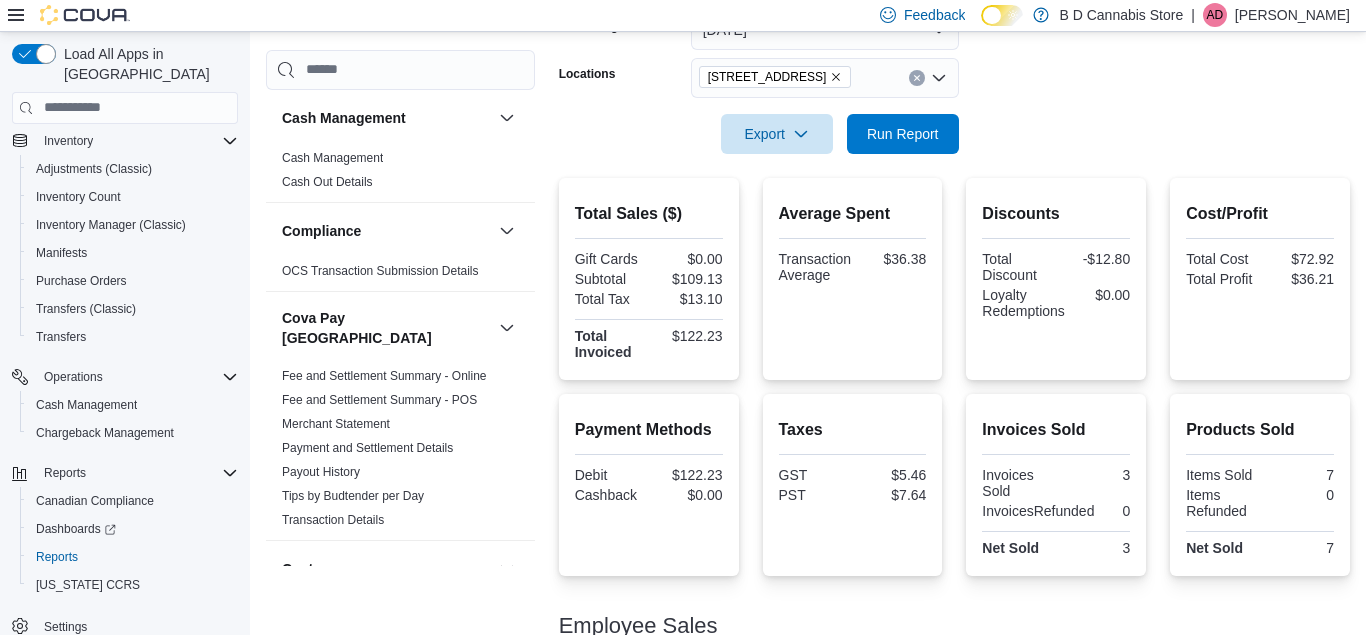 click on "Load All Apps in New Hub Home   Users   Security Roles   Users   Customers   Catalog   Classification (Classic)   My Catalog (Classic)   Promotions (Classic)   Promotions   Inventory   Adjustments (Classic)   Inventory Count   Inventory Manager (Classic)   Manifests   Purchase Orders   Transfers (Classic)   Transfers   Operations   Cash Management   Chargeback Management   Reports   Canadian Compliance   Dashboards   Reports   [US_STATE] CCRS   Settings" at bounding box center [125, 337] 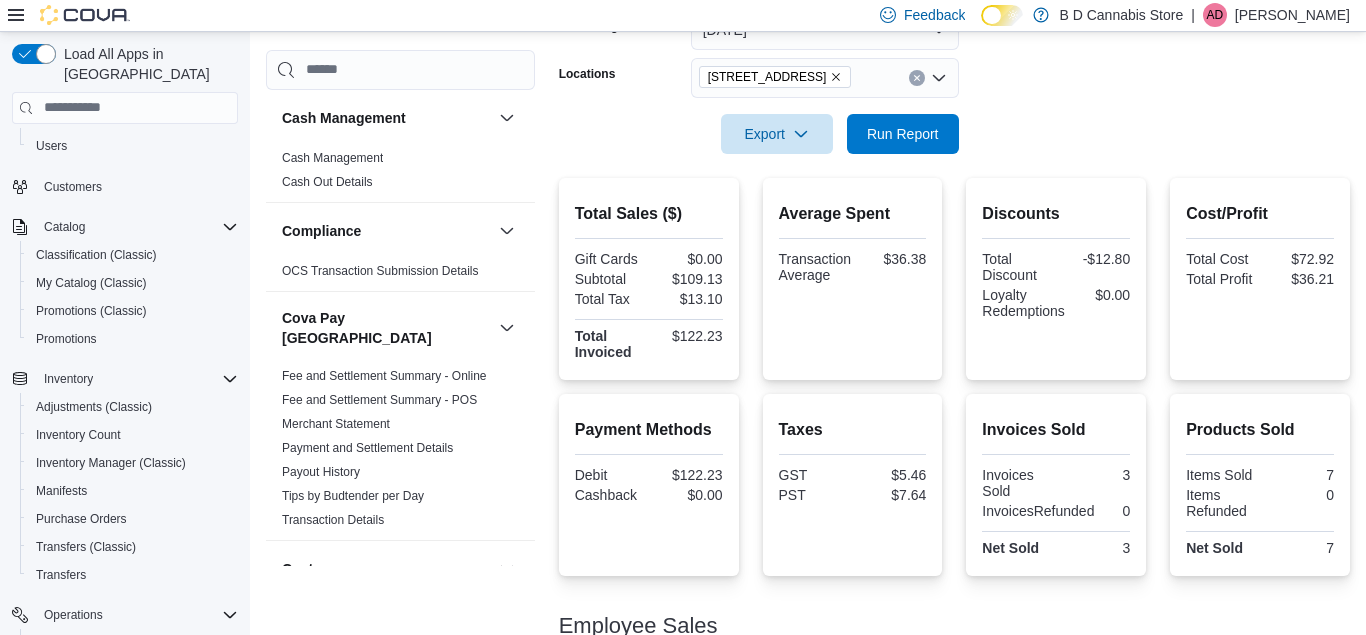 scroll, scrollTop: 99, scrollLeft: 0, axis: vertical 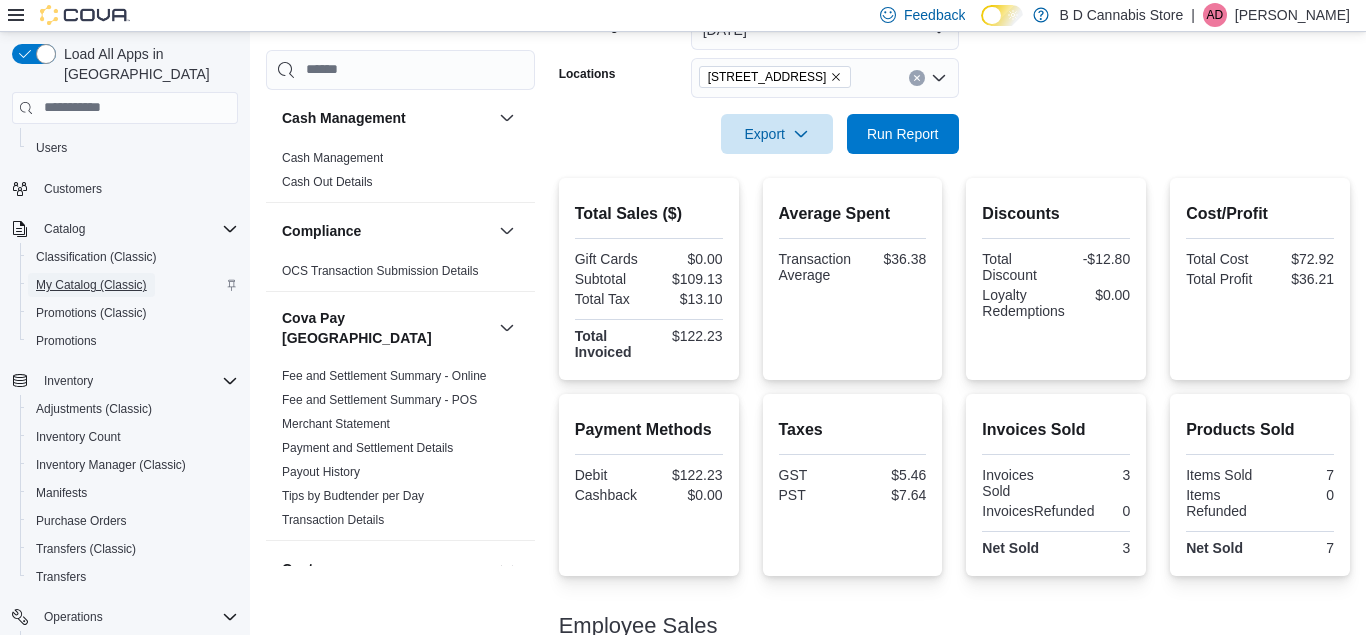 click on "My Catalog (Classic)" at bounding box center [91, 285] 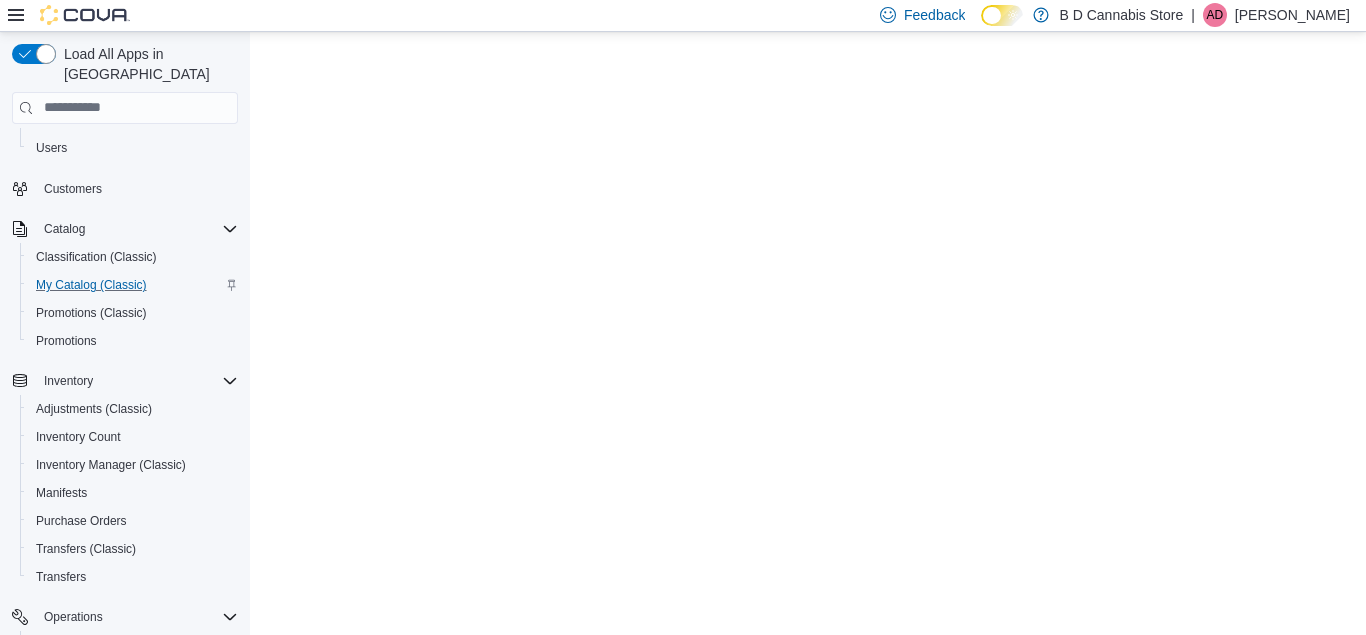 scroll, scrollTop: 0, scrollLeft: 0, axis: both 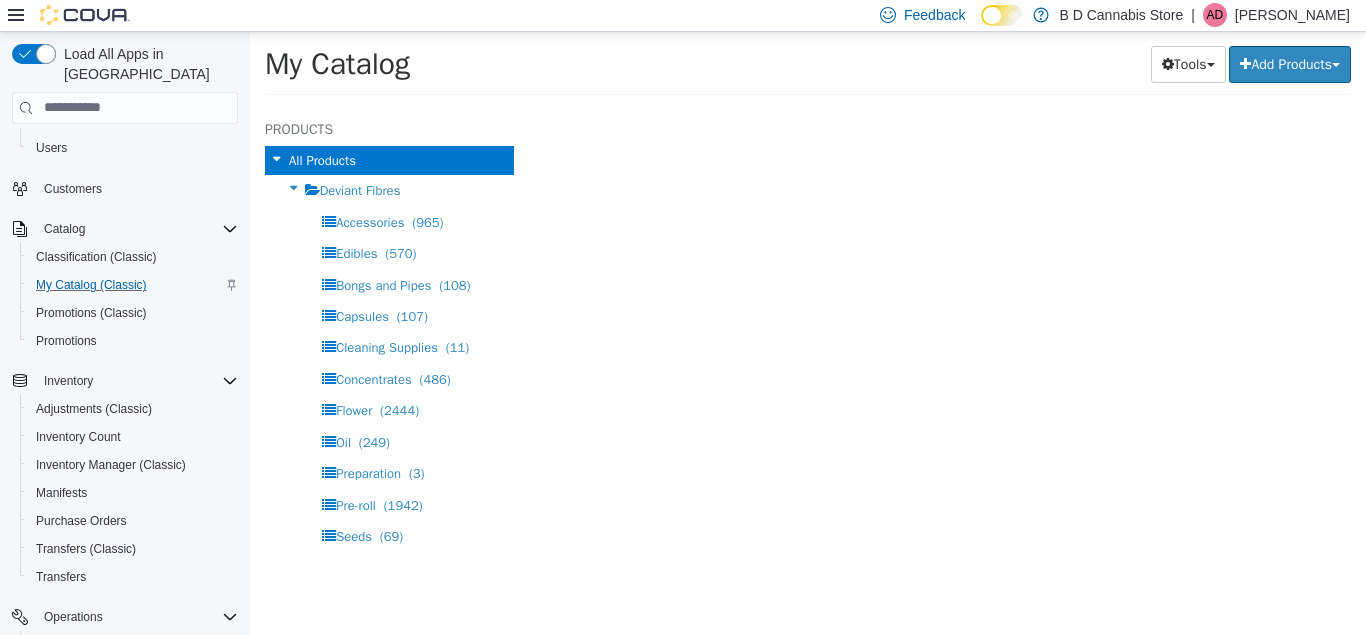 select on "**********" 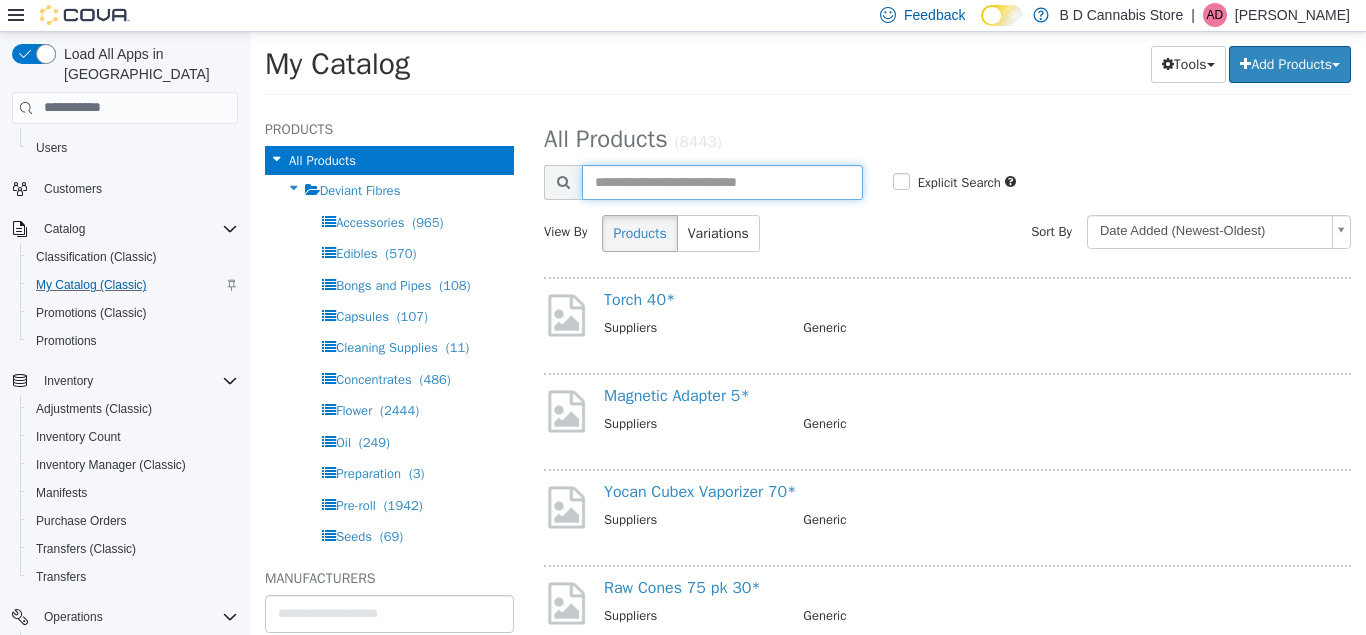 click at bounding box center (722, 181) 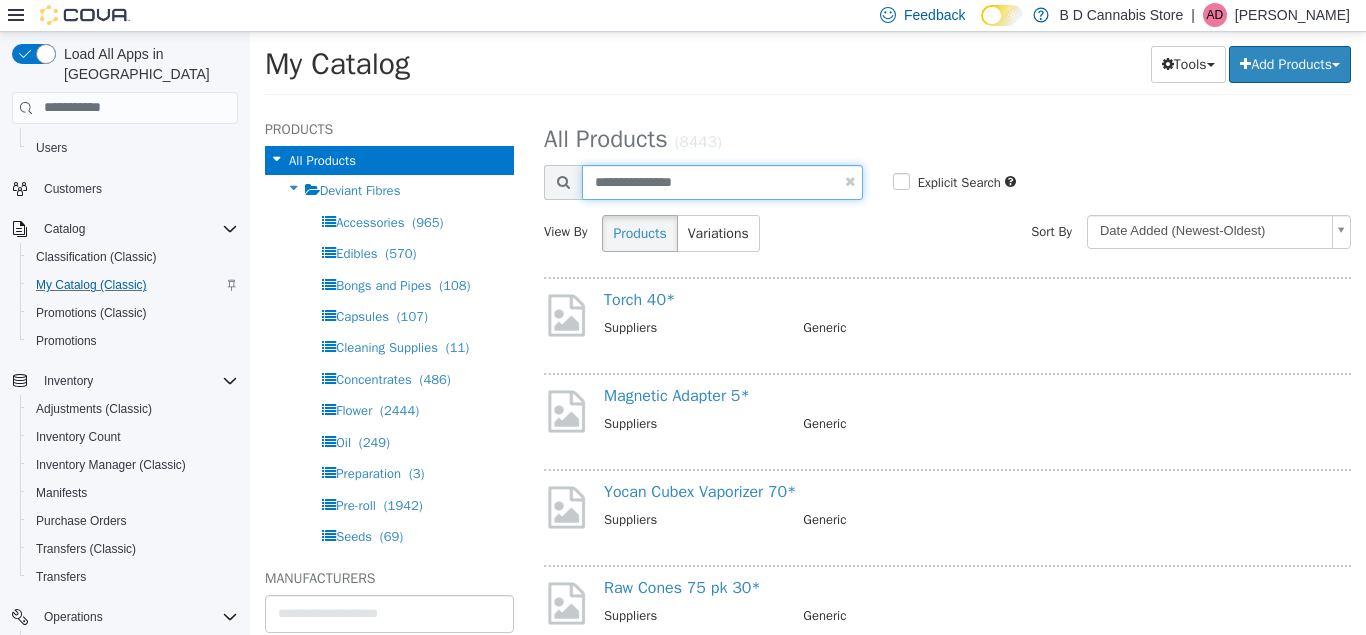 type on "**********" 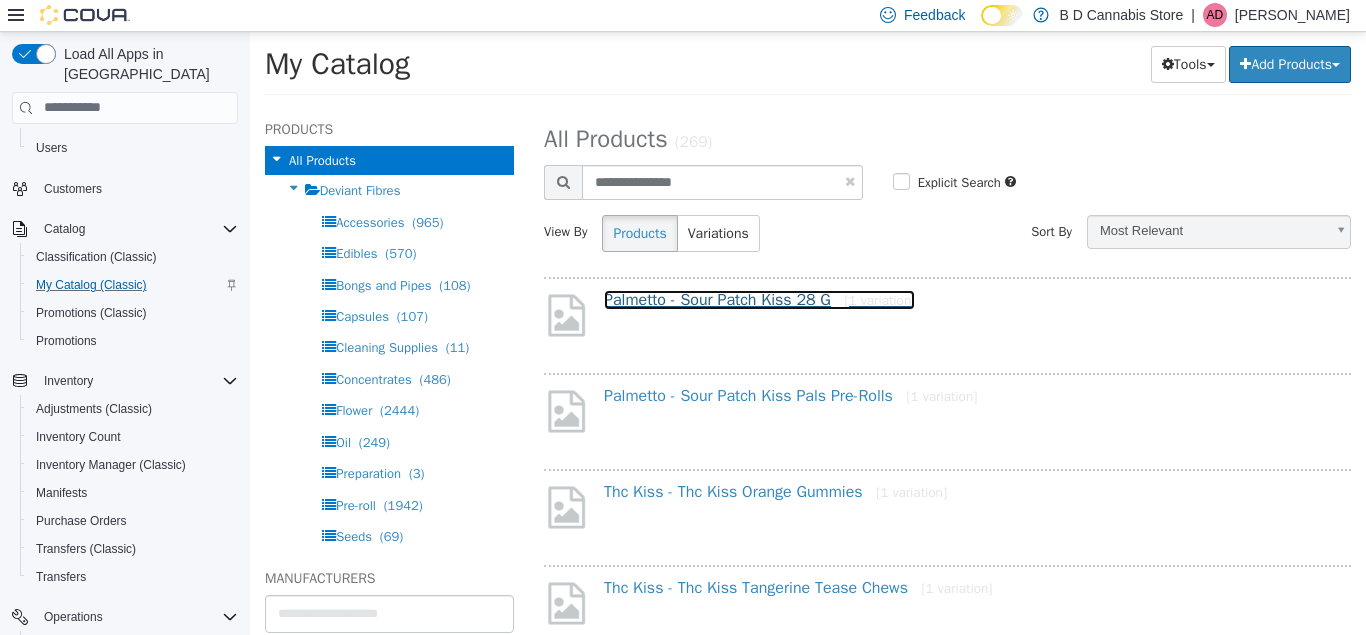 click on "Palmetto - Sour Patch Kiss 28 G
[1 variation]" at bounding box center [759, 299] 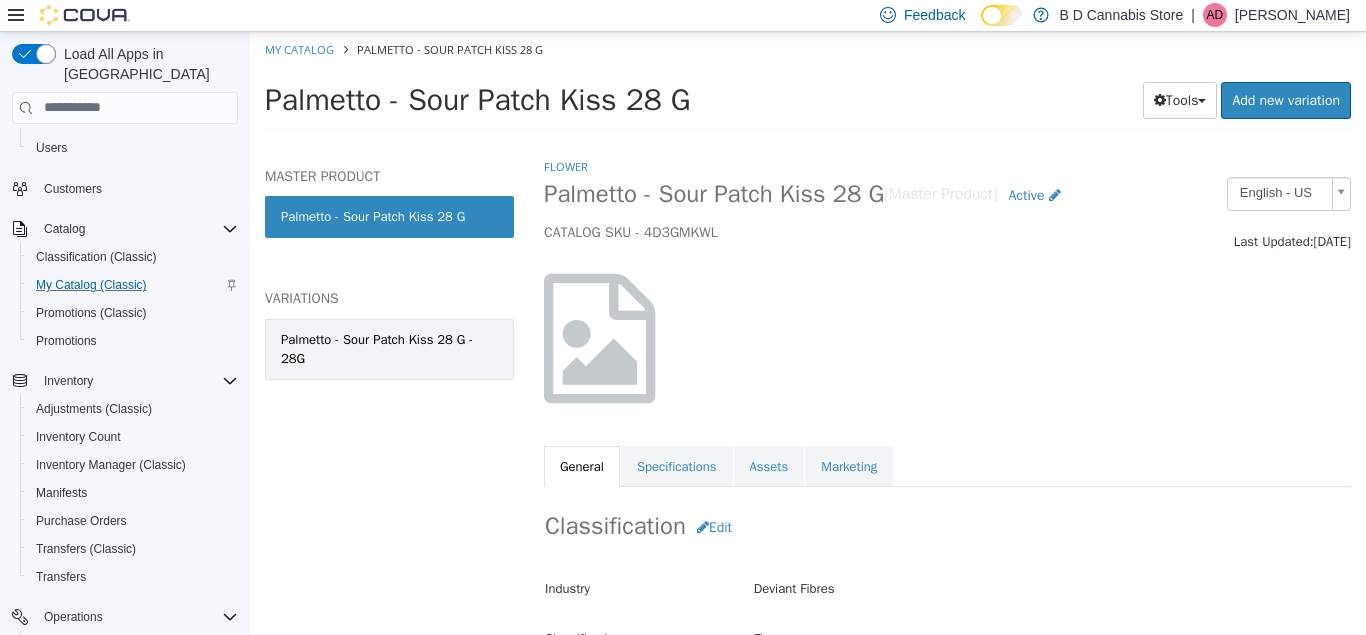 click on "Palmetto - Sour Patch Kiss 28 G - 28G" at bounding box center (389, 348) 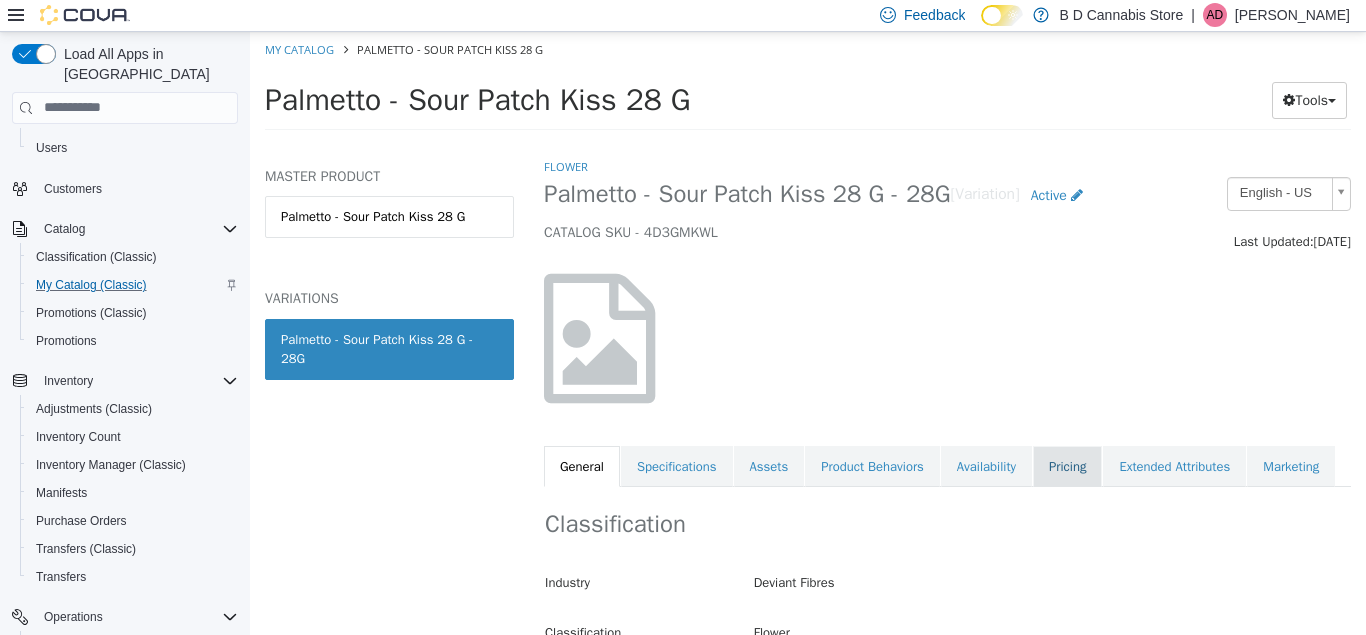 click on "Pricing" at bounding box center (1067, 466) 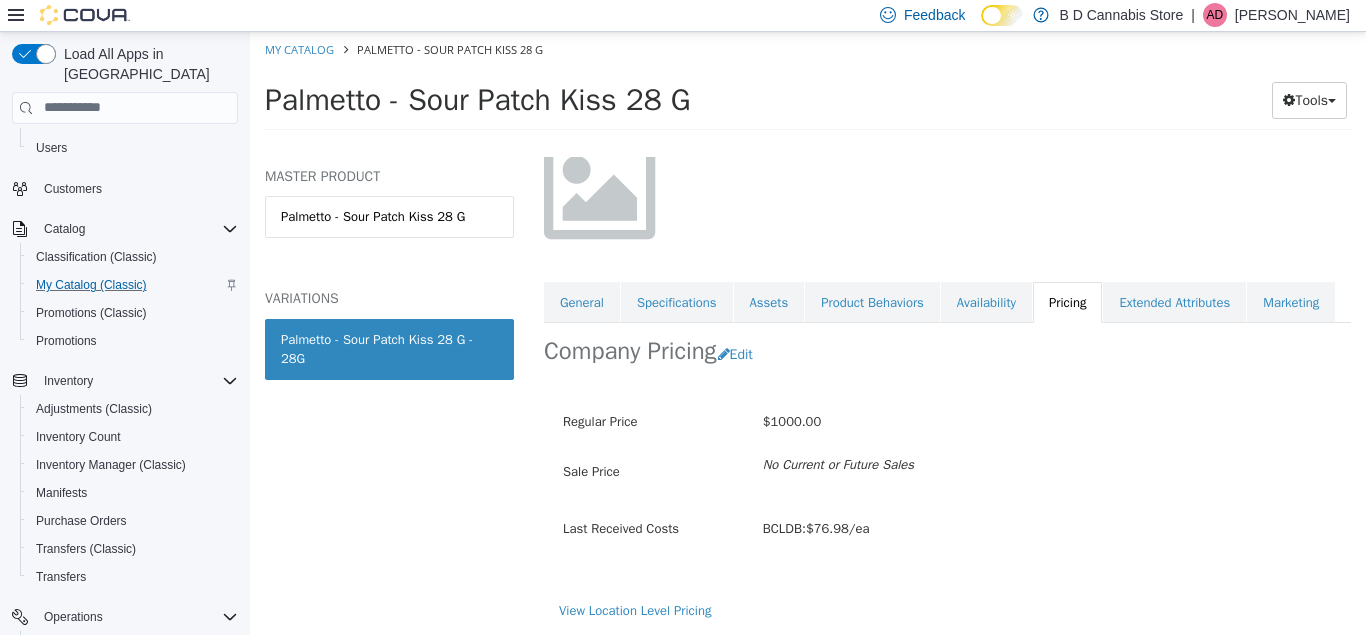 scroll, scrollTop: 204, scrollLeft: 0, axis: vertical 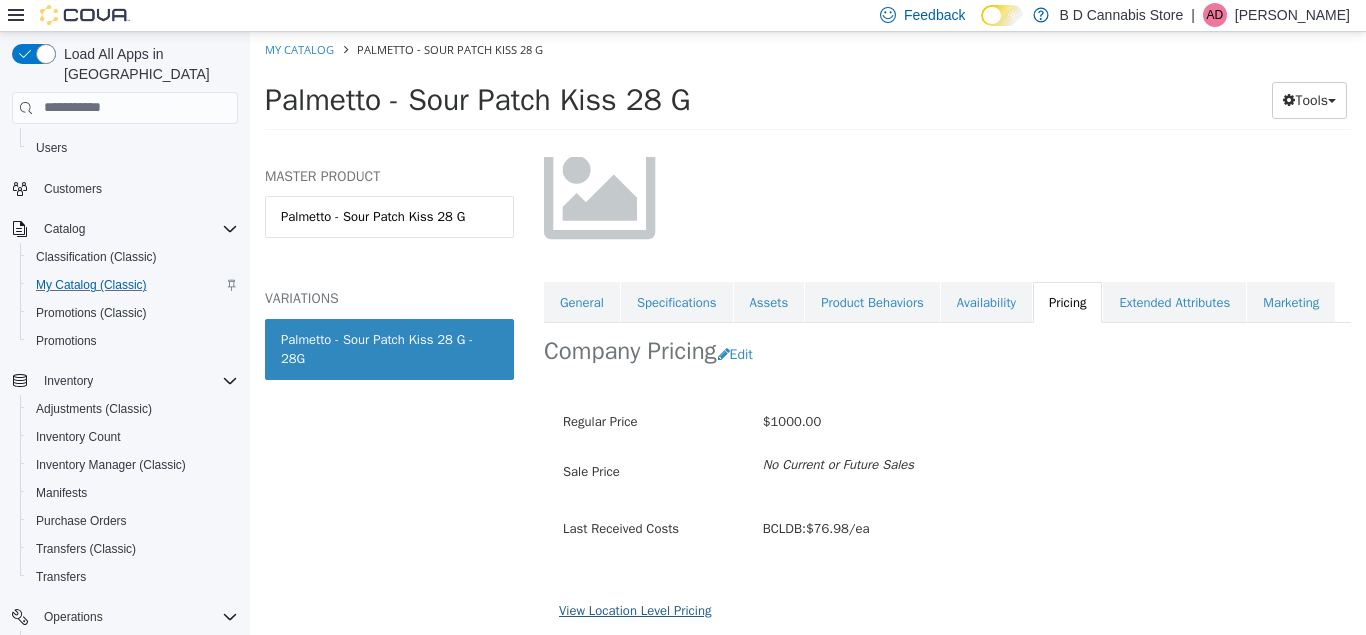click on "View Location Level Pricing" at bounding box center (635, 609) 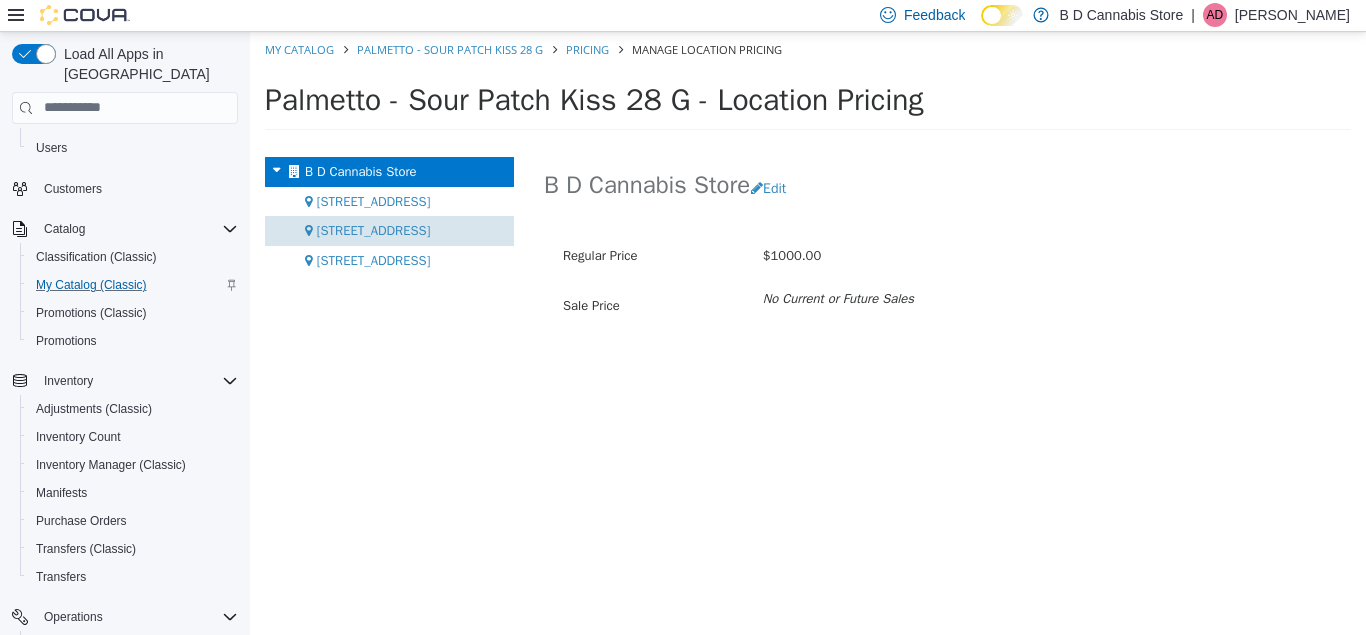 click on "[STREET_ADDRESS]" at bounding box center [374, 229] 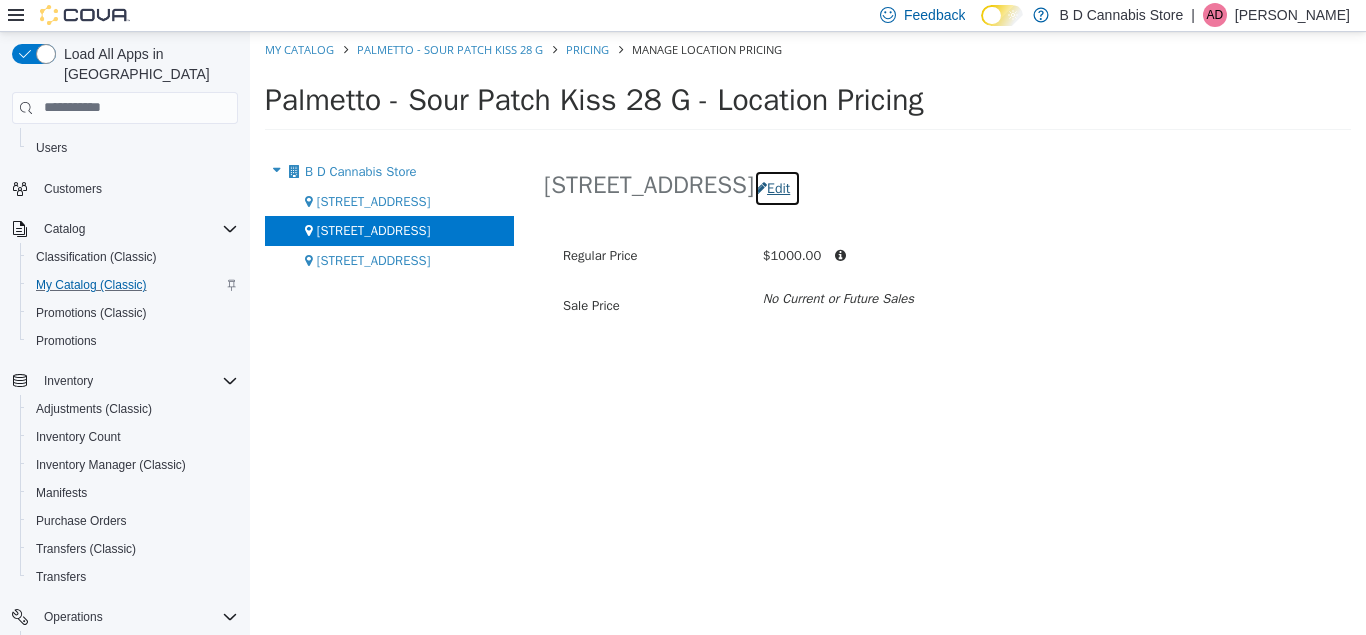 click on "Edit" at bounding box center (777, 187) 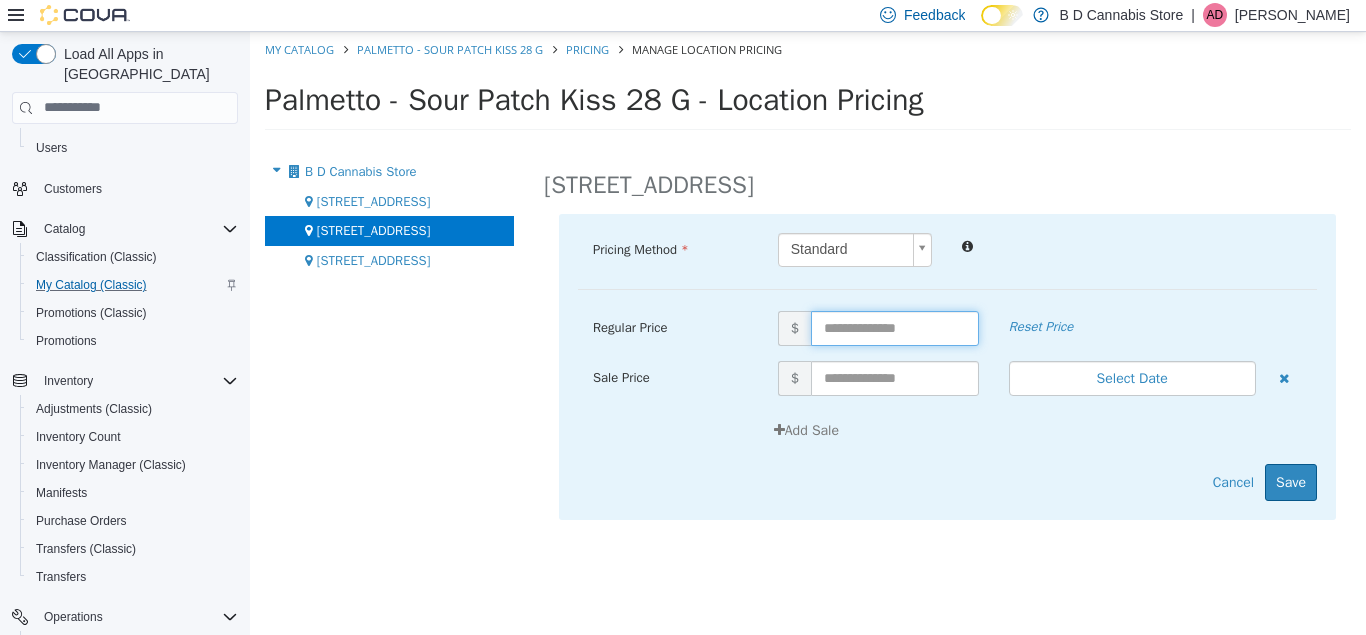 click at bounding box center [895, 327] 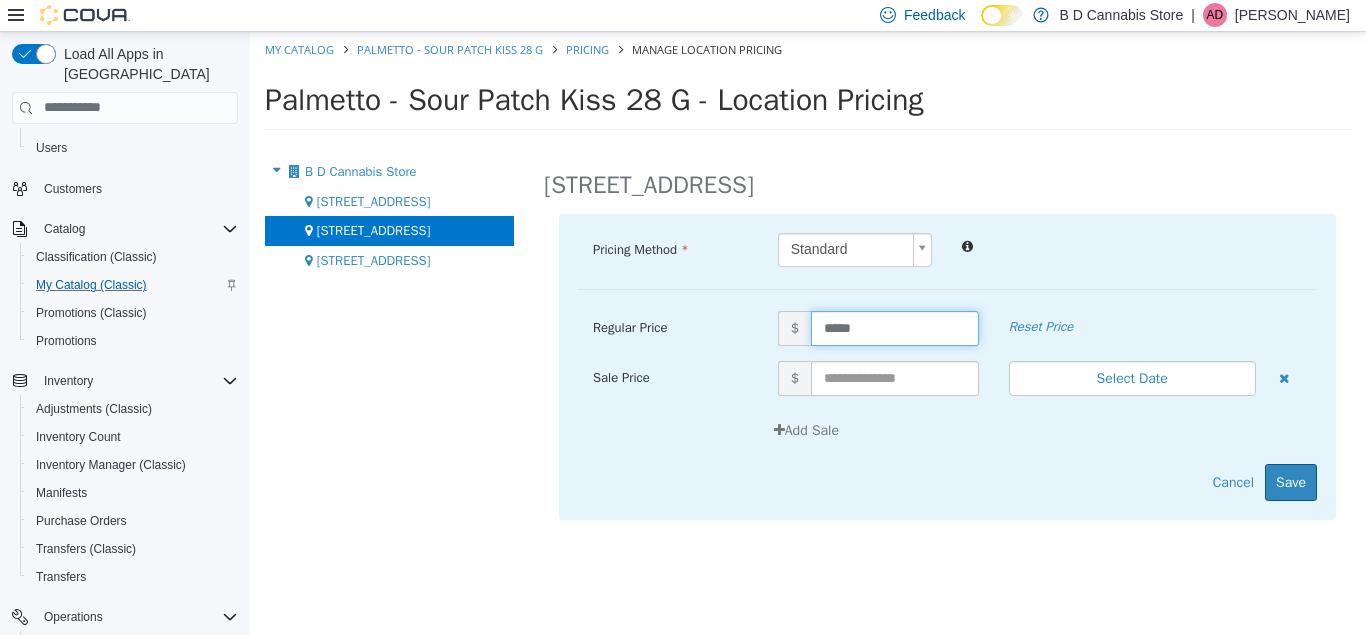 type on "******" 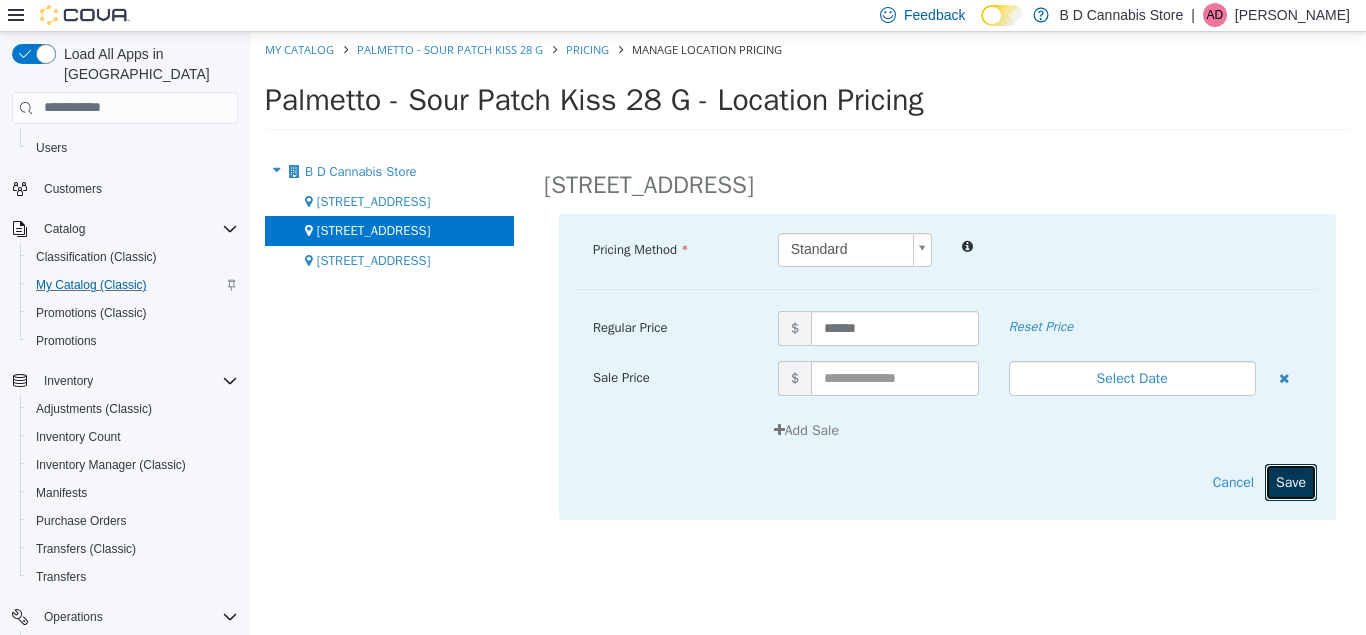 click on "Save" at bounding box center [1291, 481] 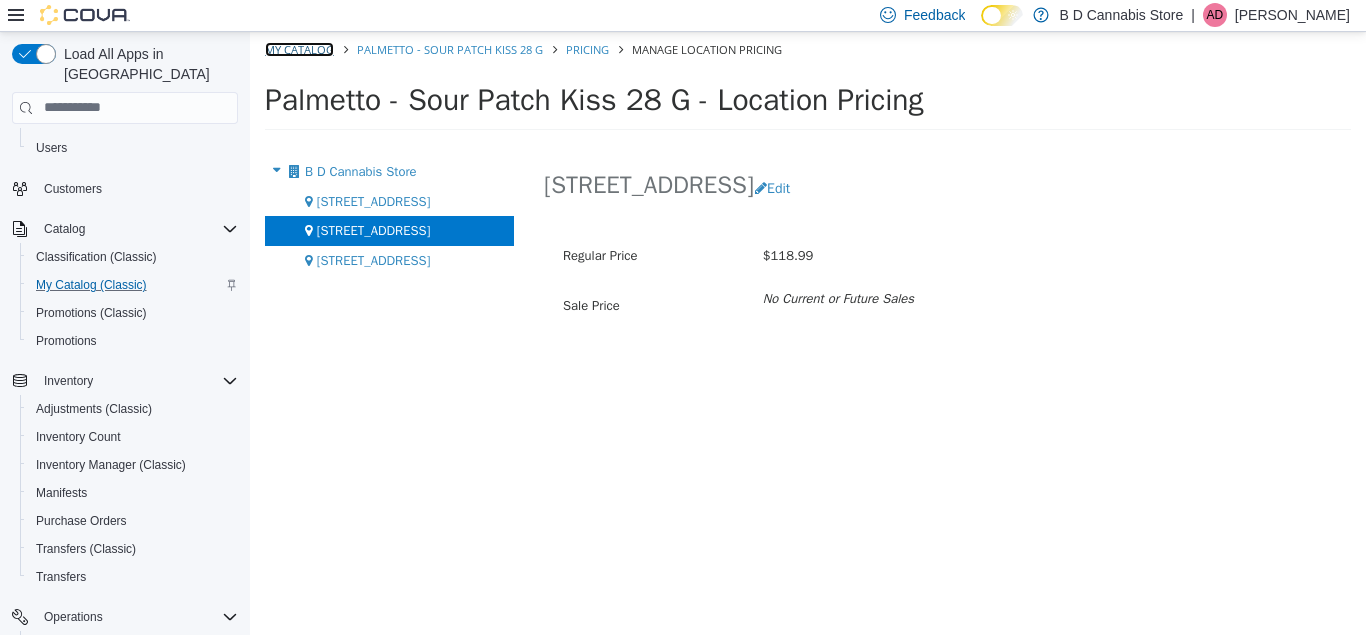 click on "My Catalog" at bounding box center [299, 48] 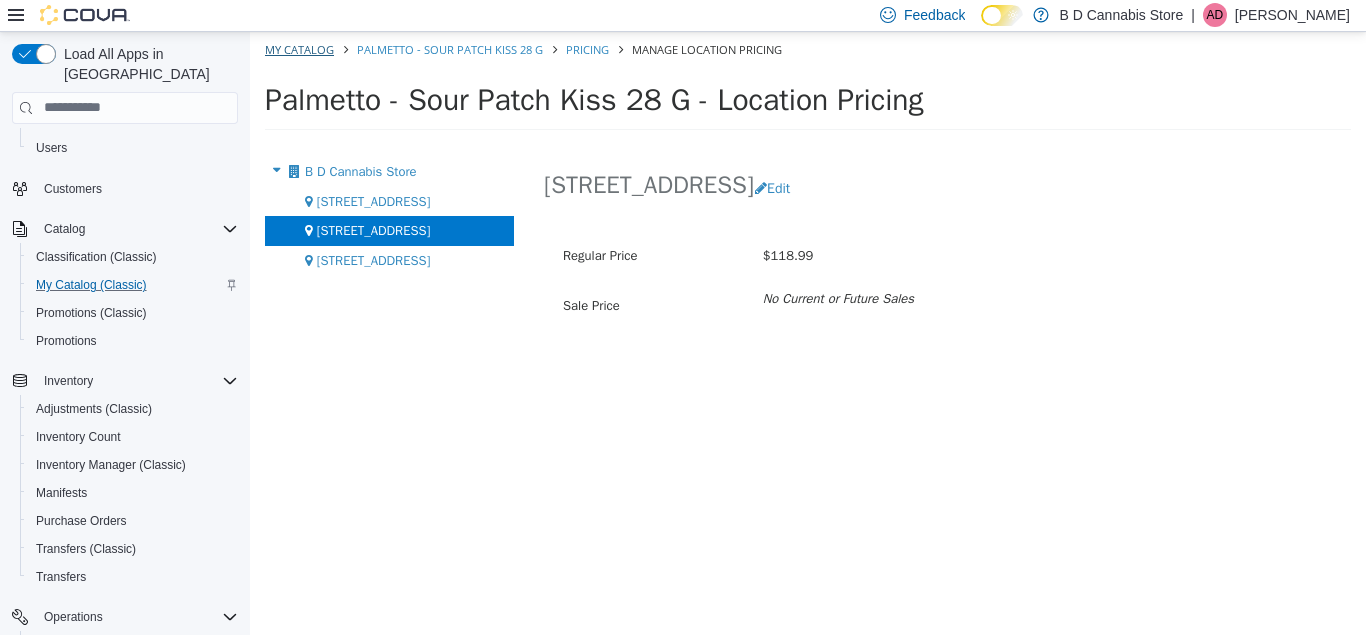 select on "**********" 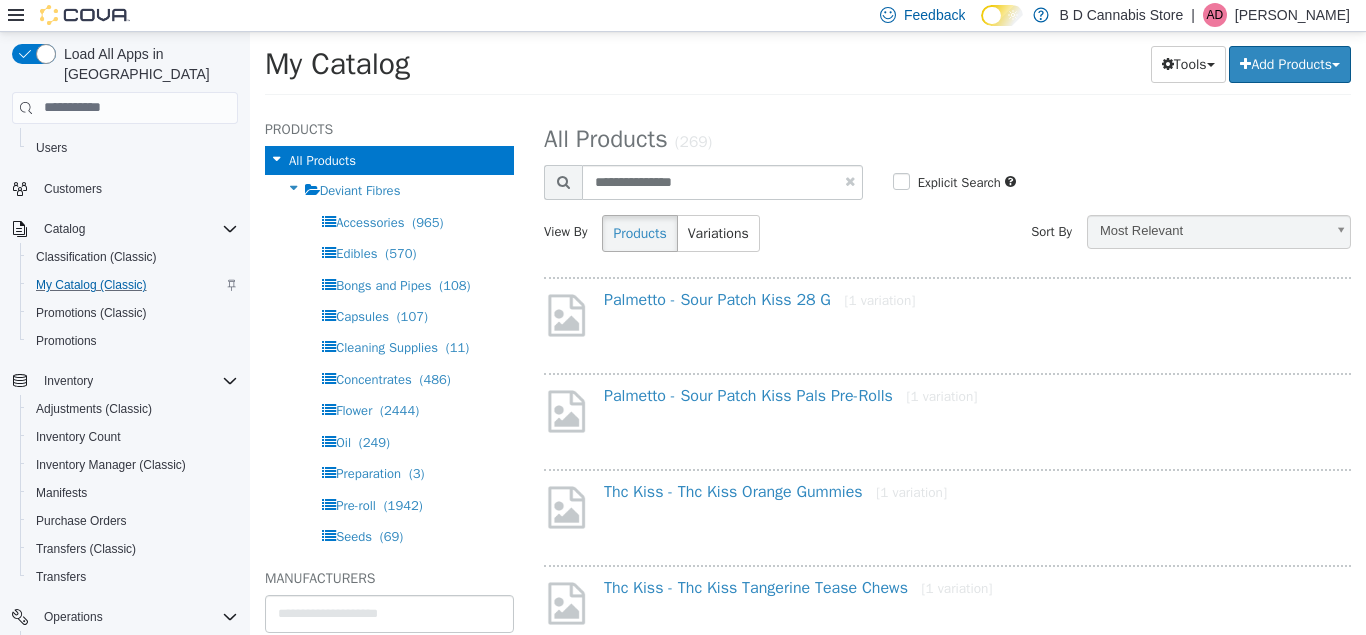 click at bounding box center [850, 180] 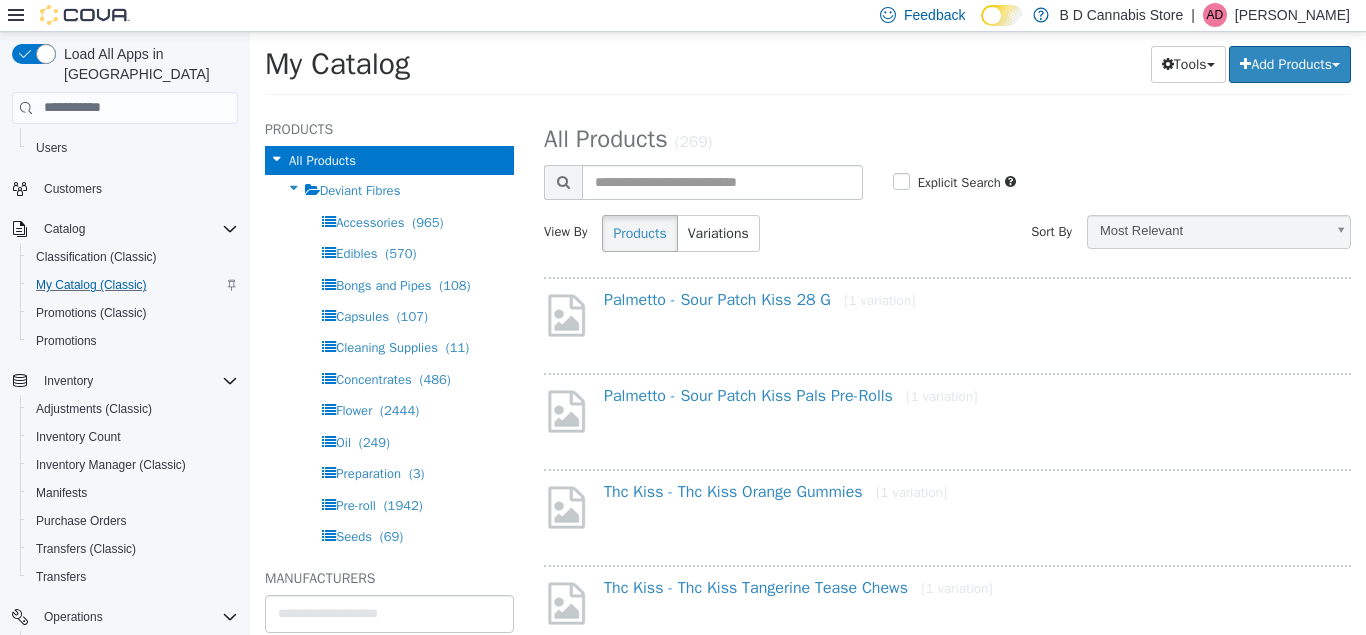 select on "**********" 